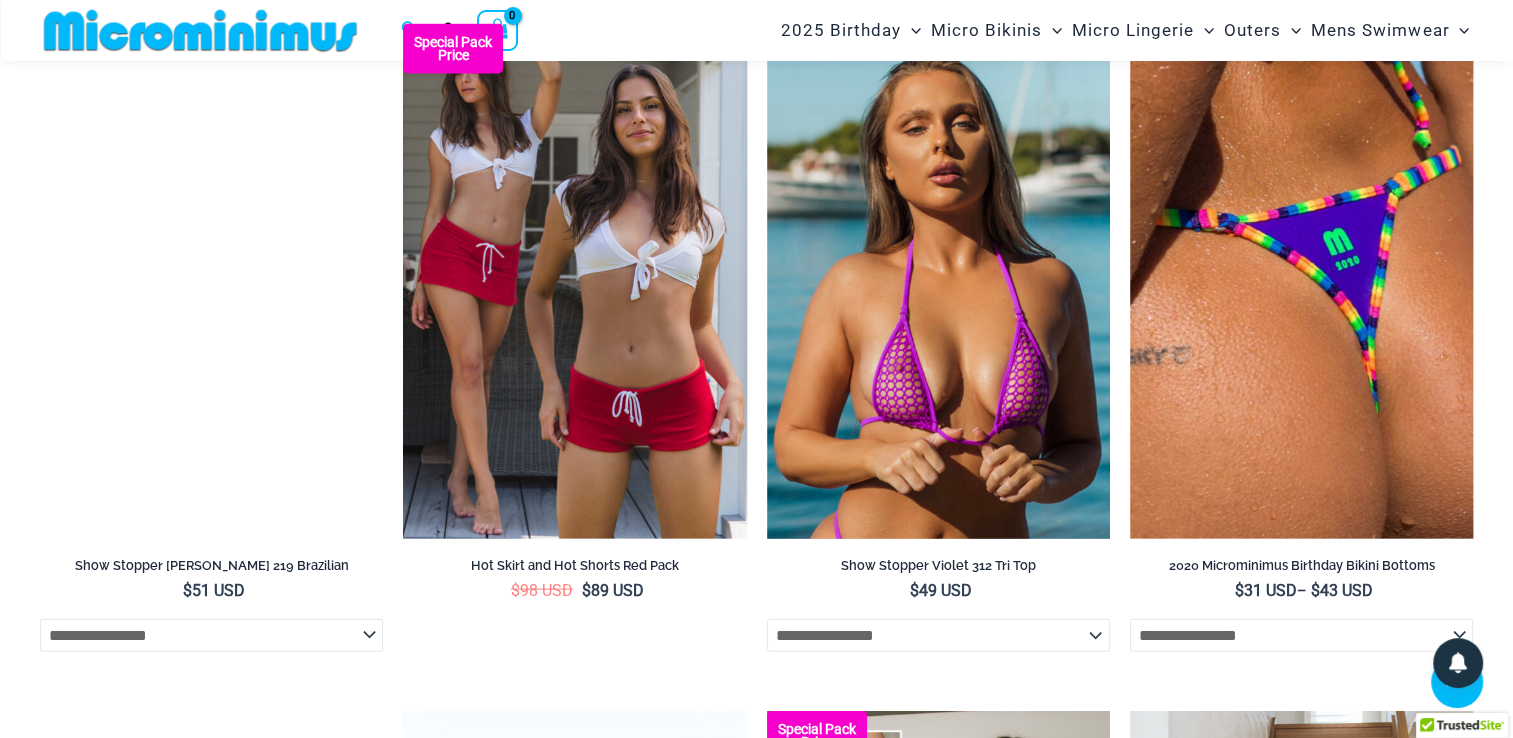 scroll, scrollTop: 4175, scrollLeft: 0, axis: vertical 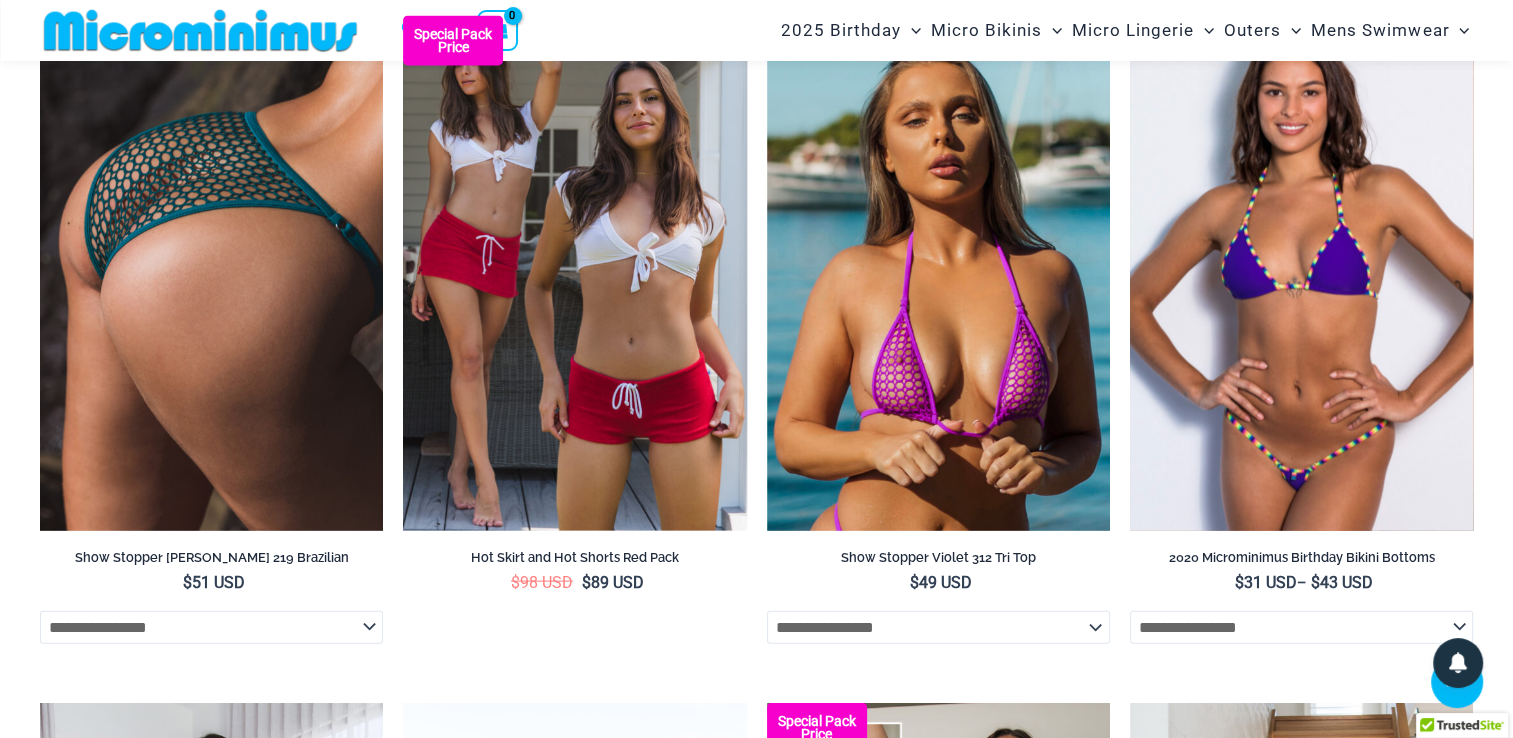 type on "**********" 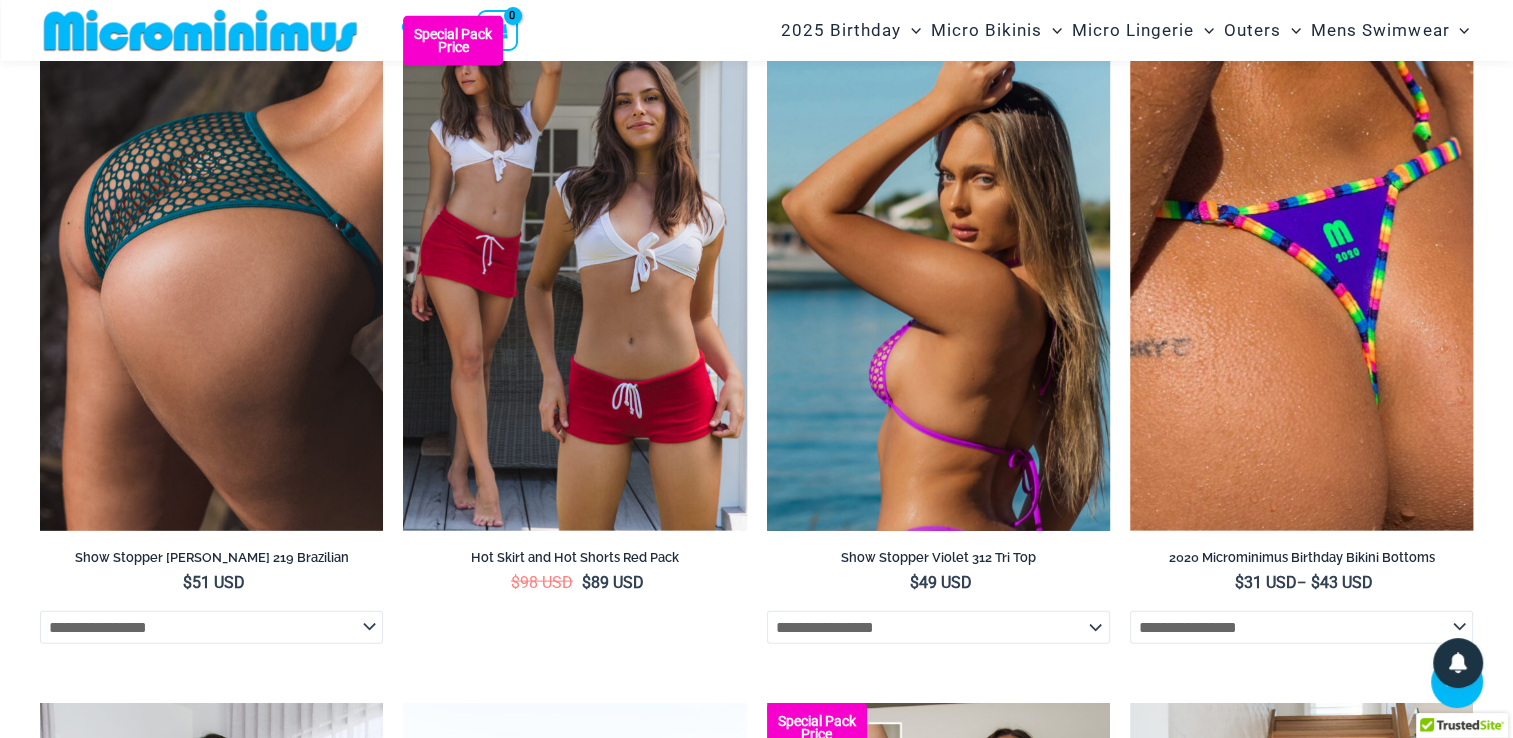 click at bounding box center (938, 273) 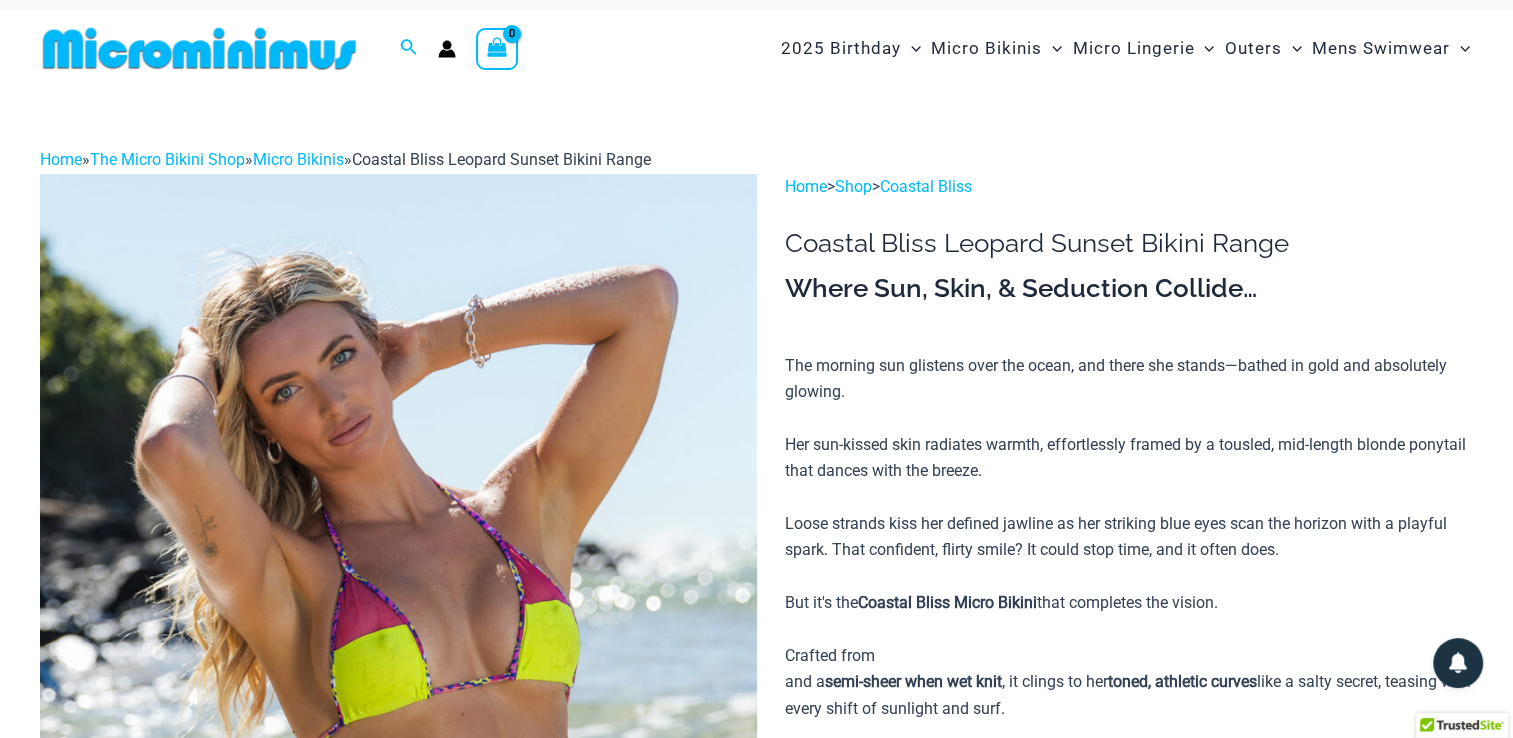 scroll, scrollTop: 0, scrollLeft: 0, axis: both 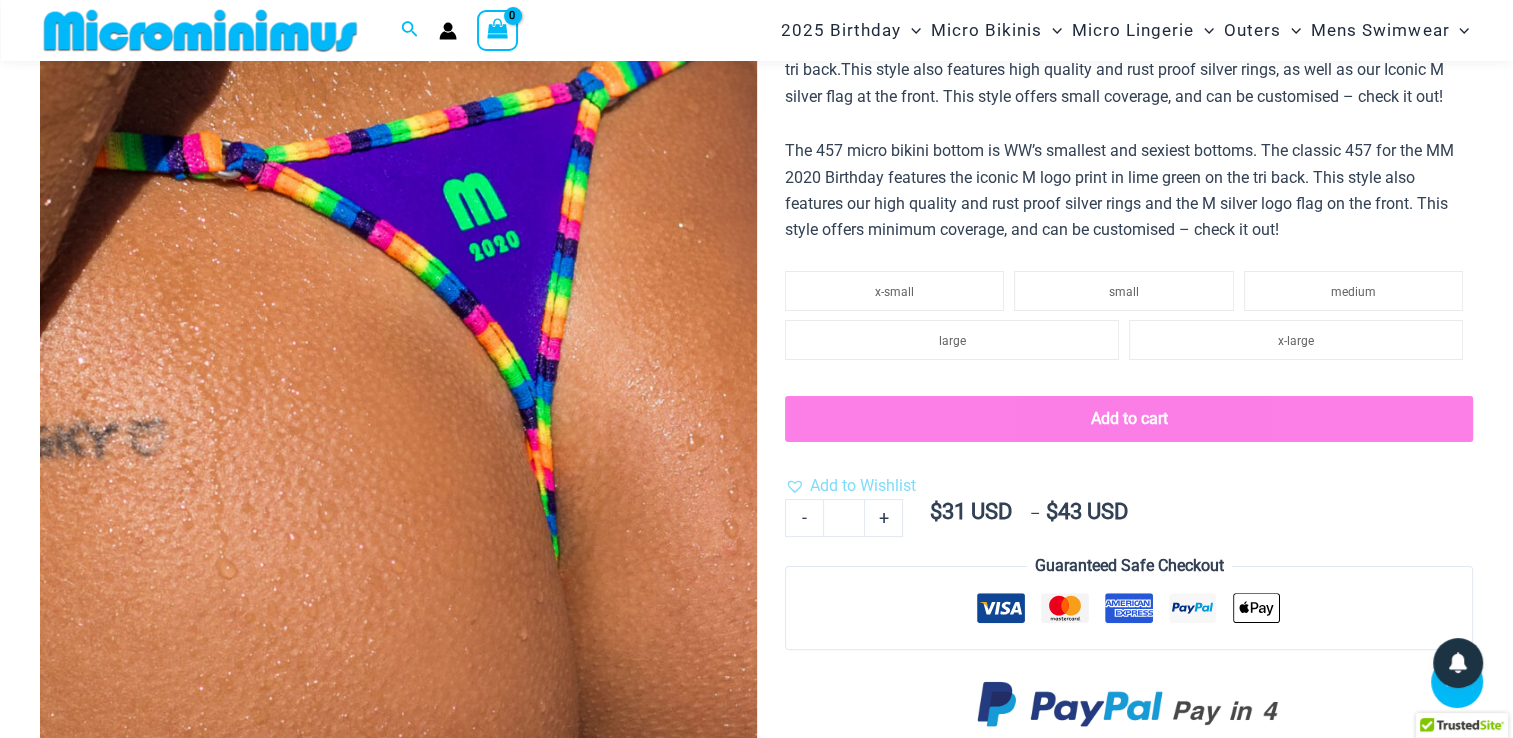 type on "**********" 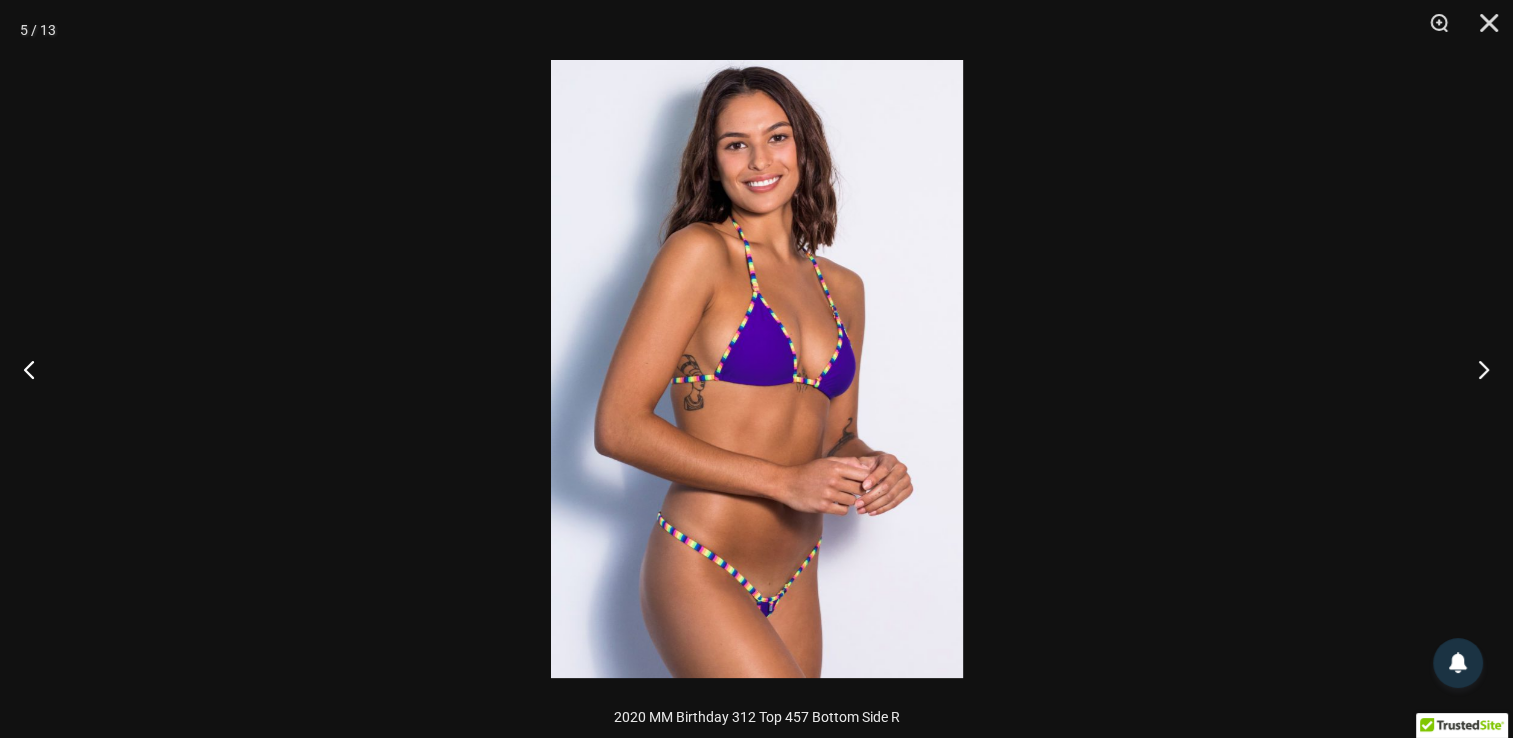 scroll, scrollTop: 307, scrollLeft: 0, axis: vertical 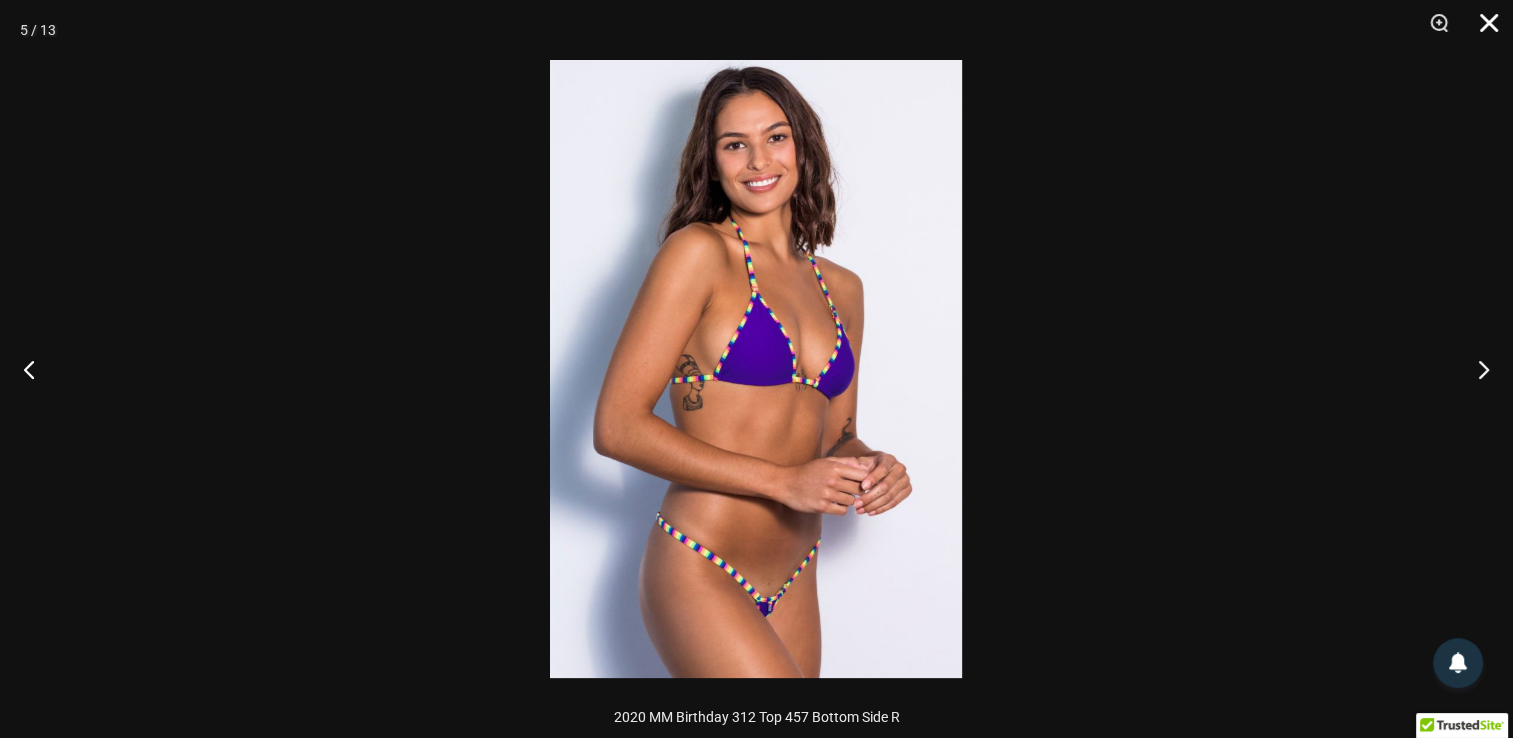 click at bounding box center [1482, 30] 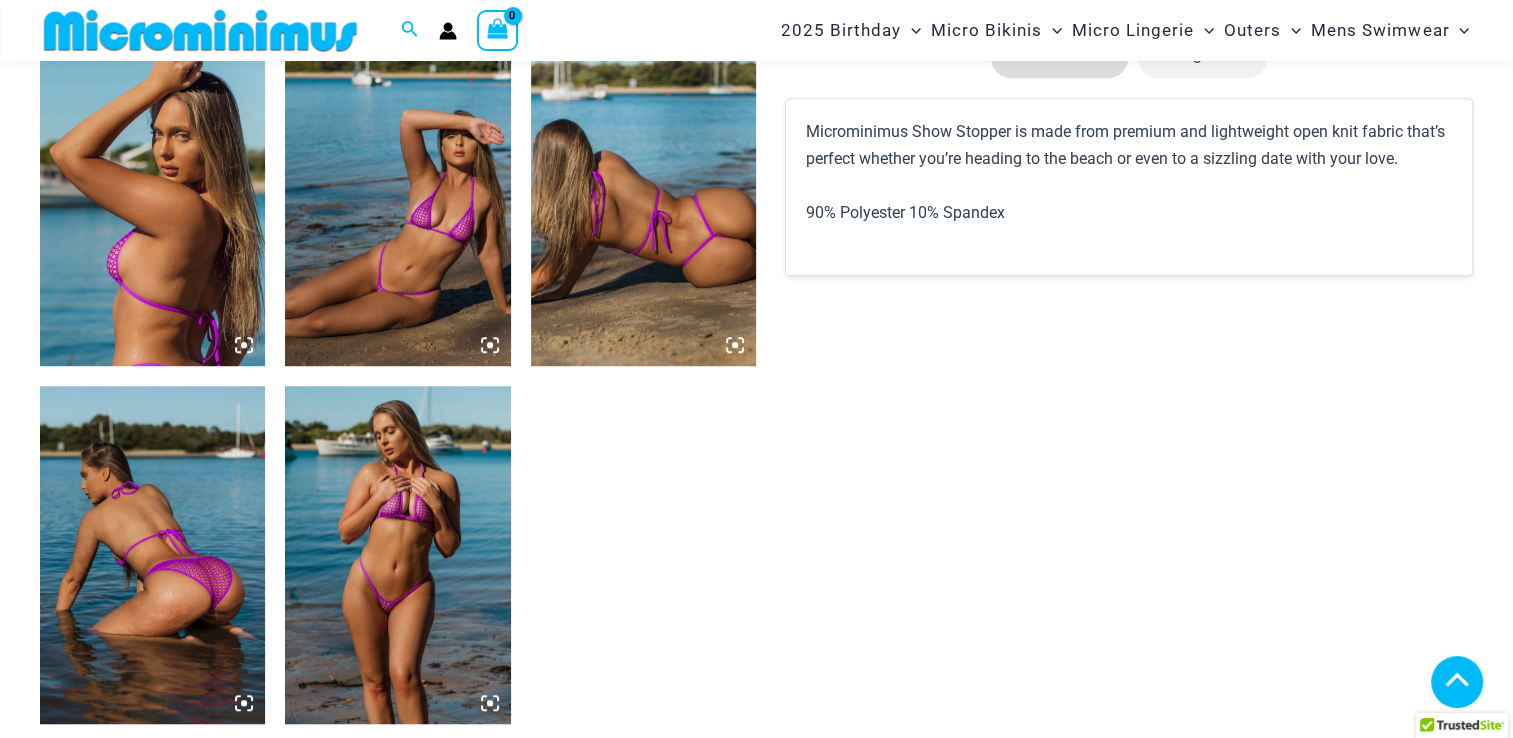 scroll, scrollTop: 1228, scrollLeft: 0, axis: vertical 